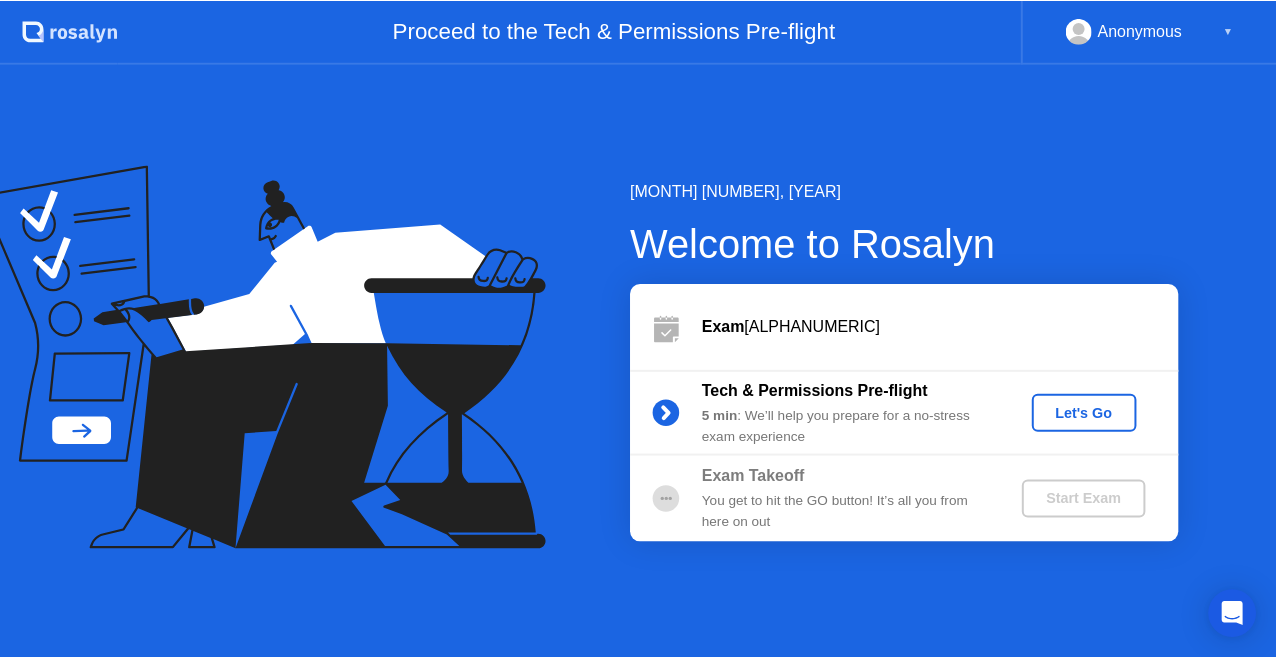 scroll, scrollTop: 0, scrollLeft: 0, axis: both 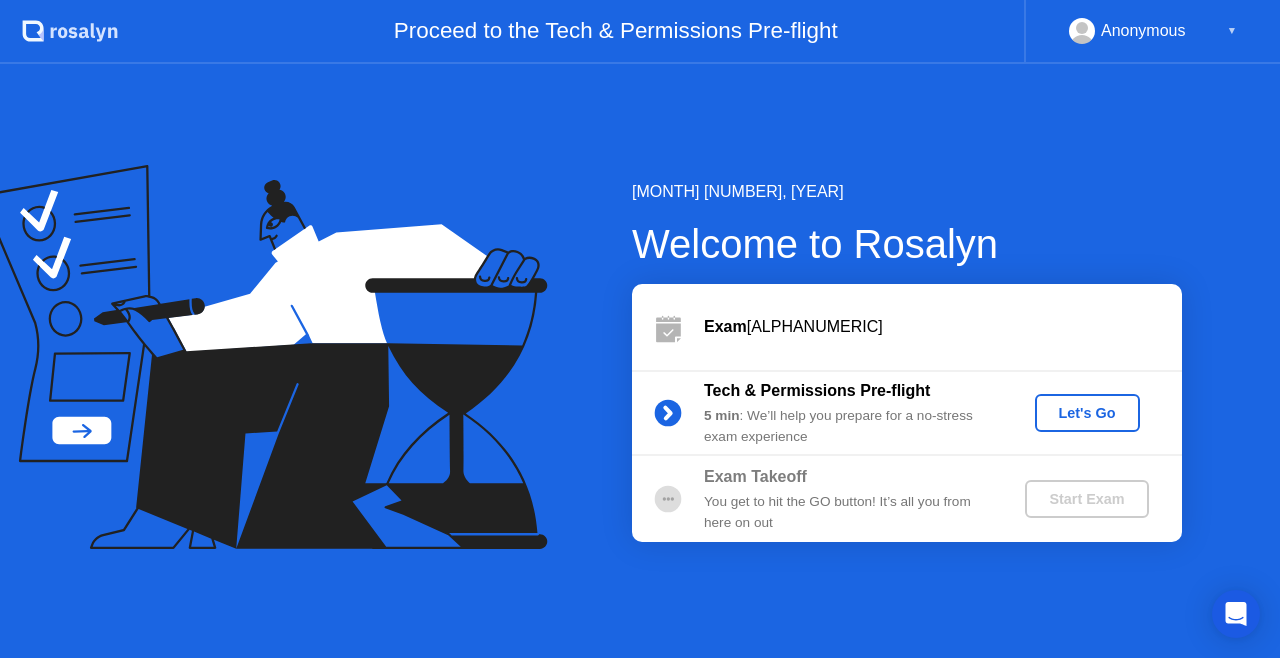 click on "Let's Go" 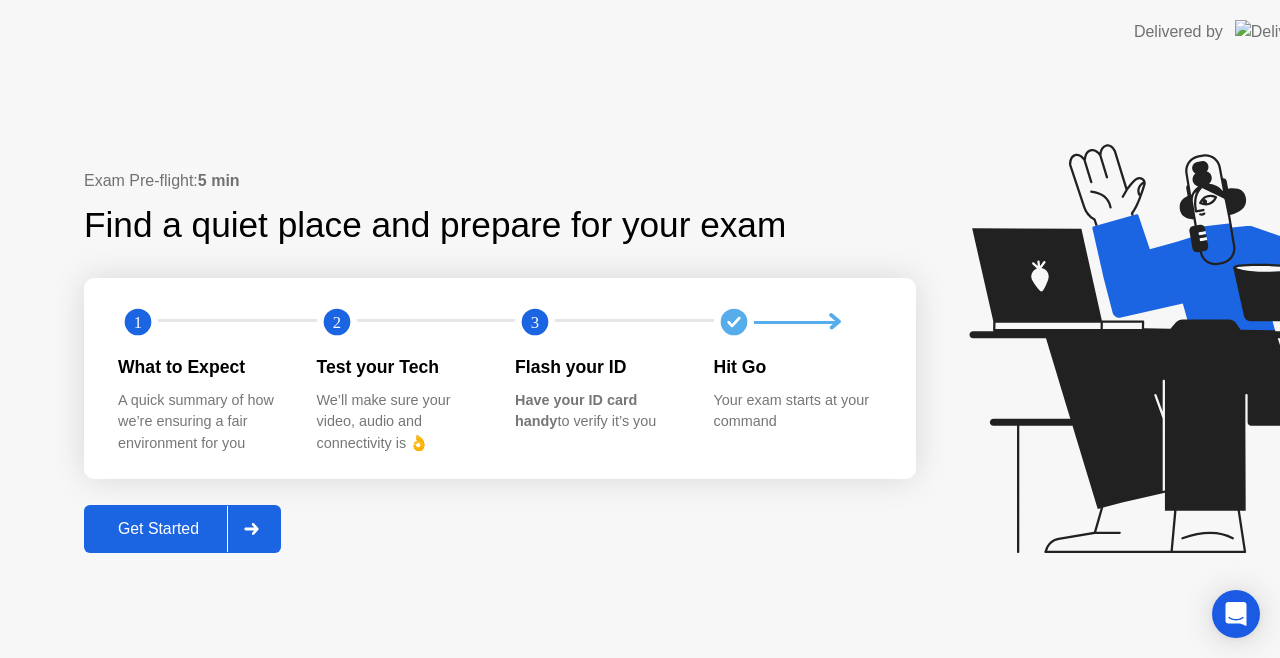 click 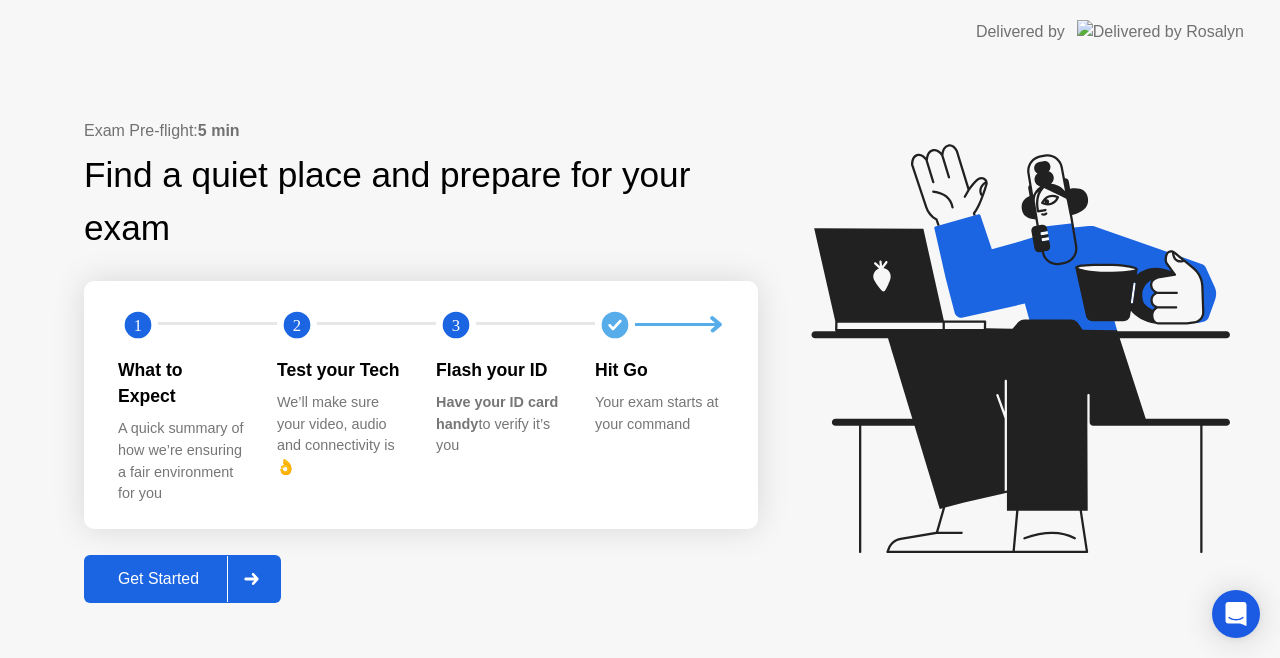 click 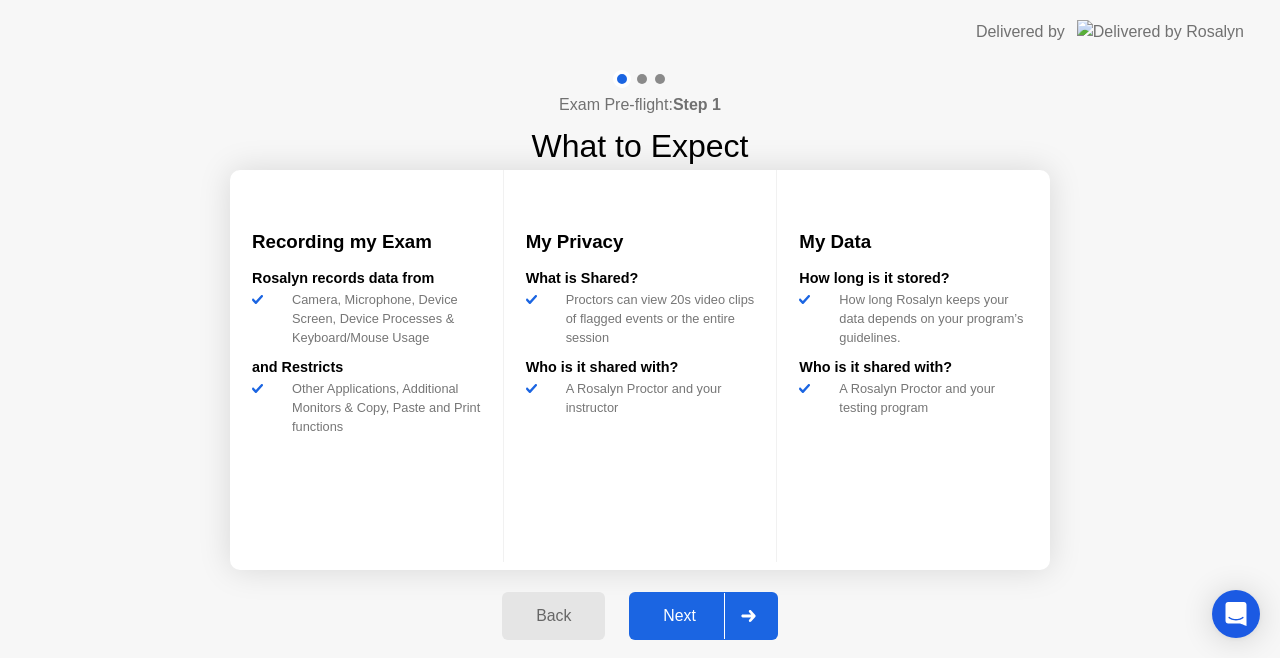 click 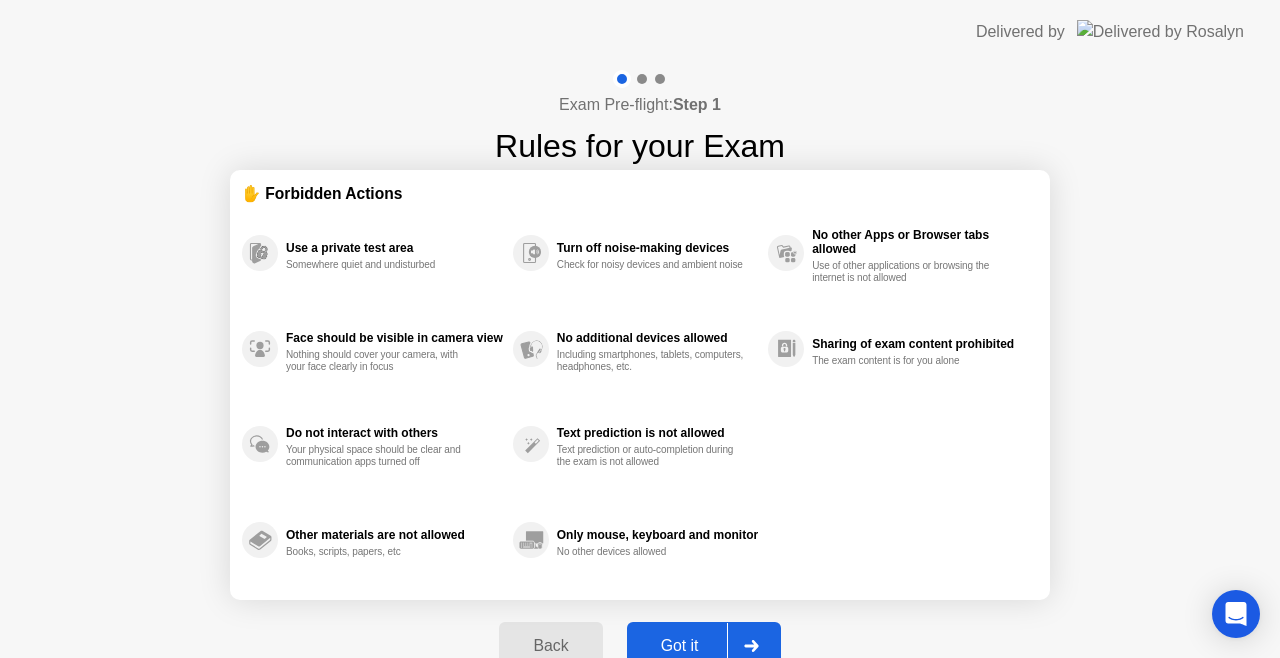 click 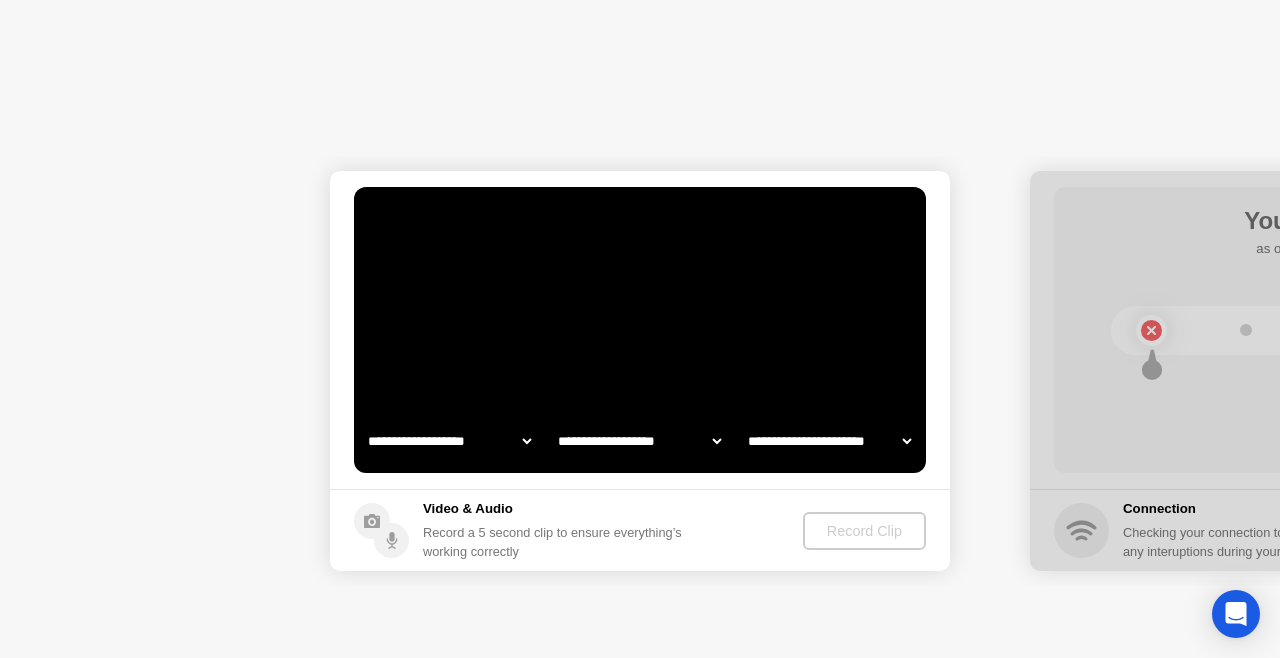select on "**********" 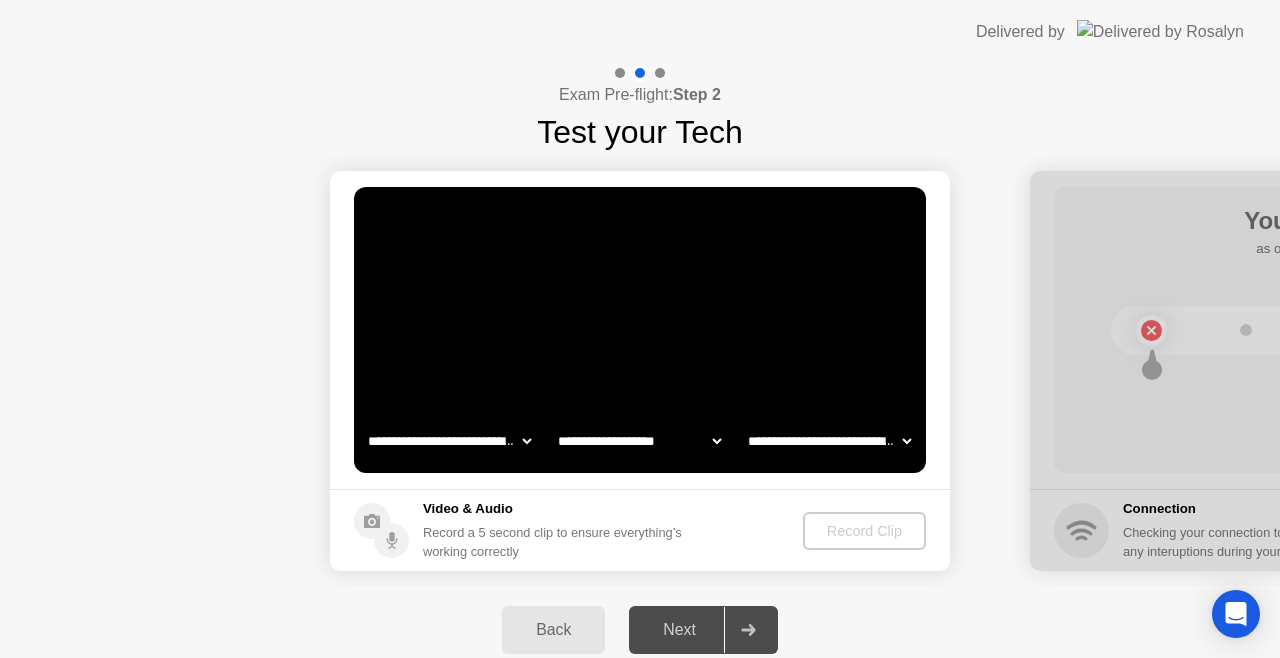 select on "*******" 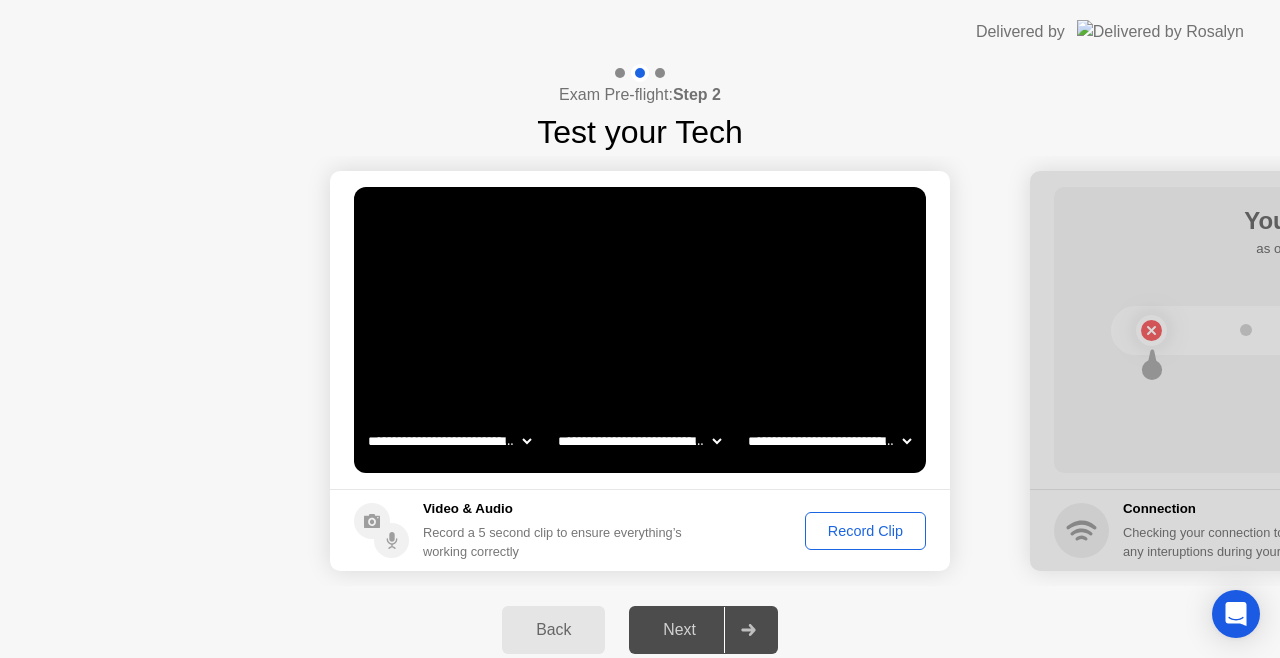 click on "Record Clip" 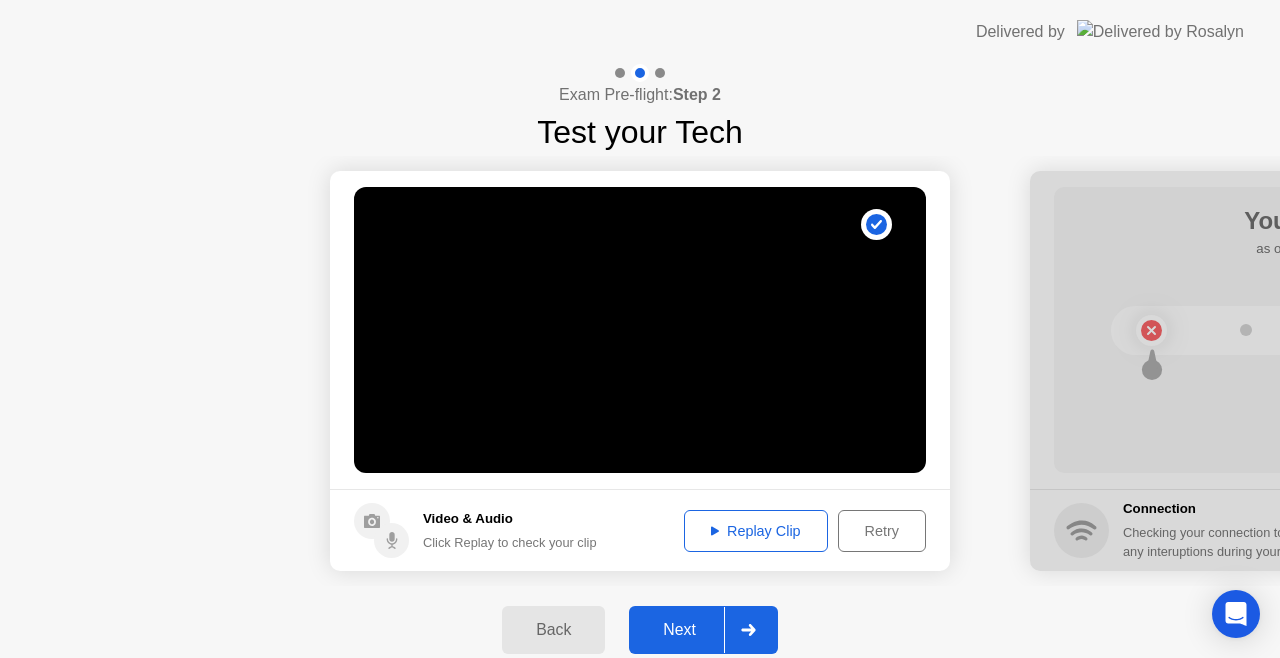 click on "Next" 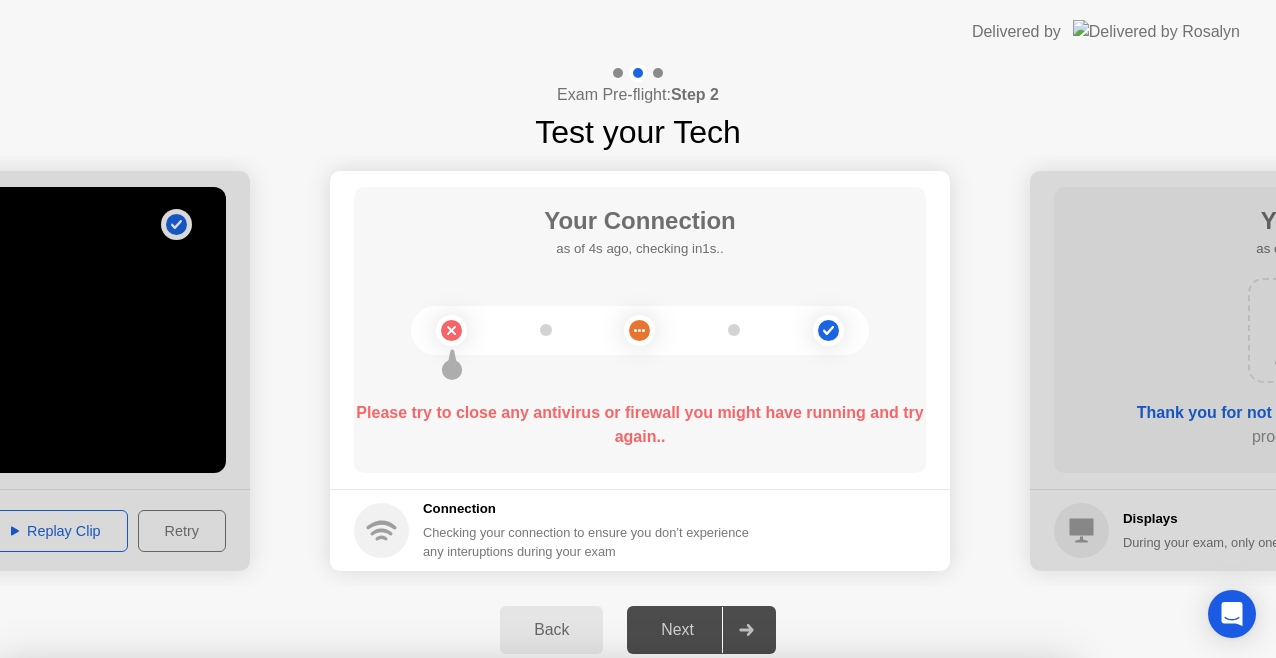 click on "Continue" at bounding box center [633, 1031] 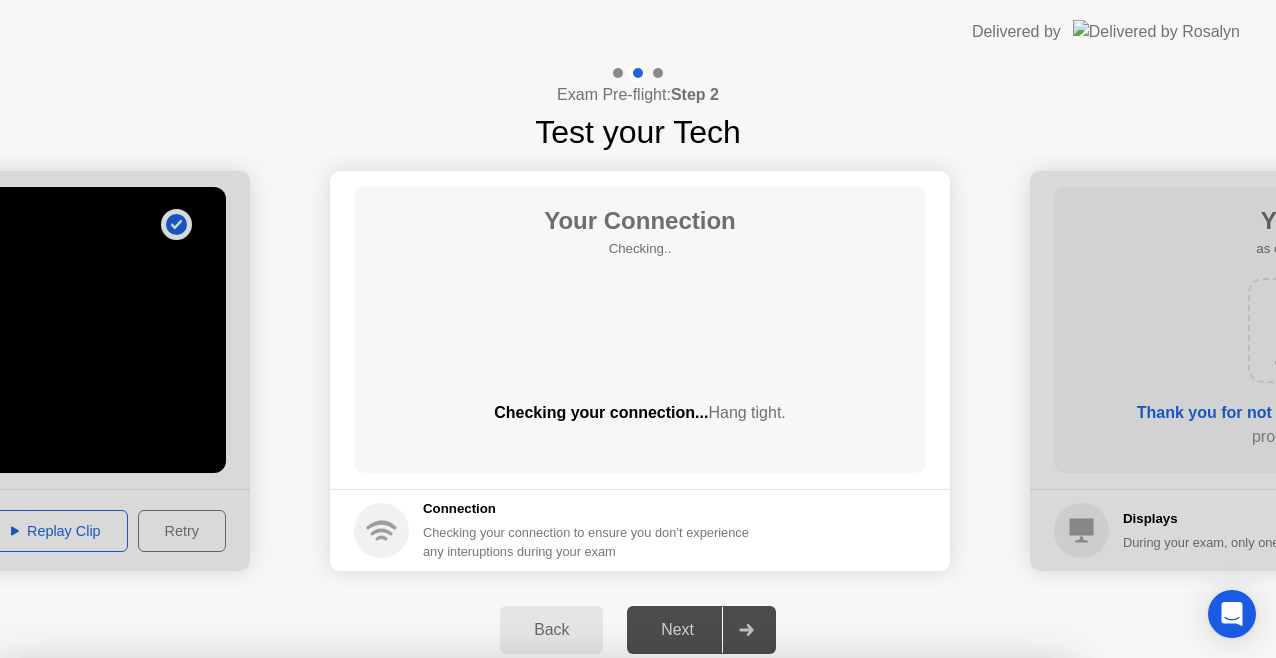 click on "Continue" at bounding box center [633, 1031] 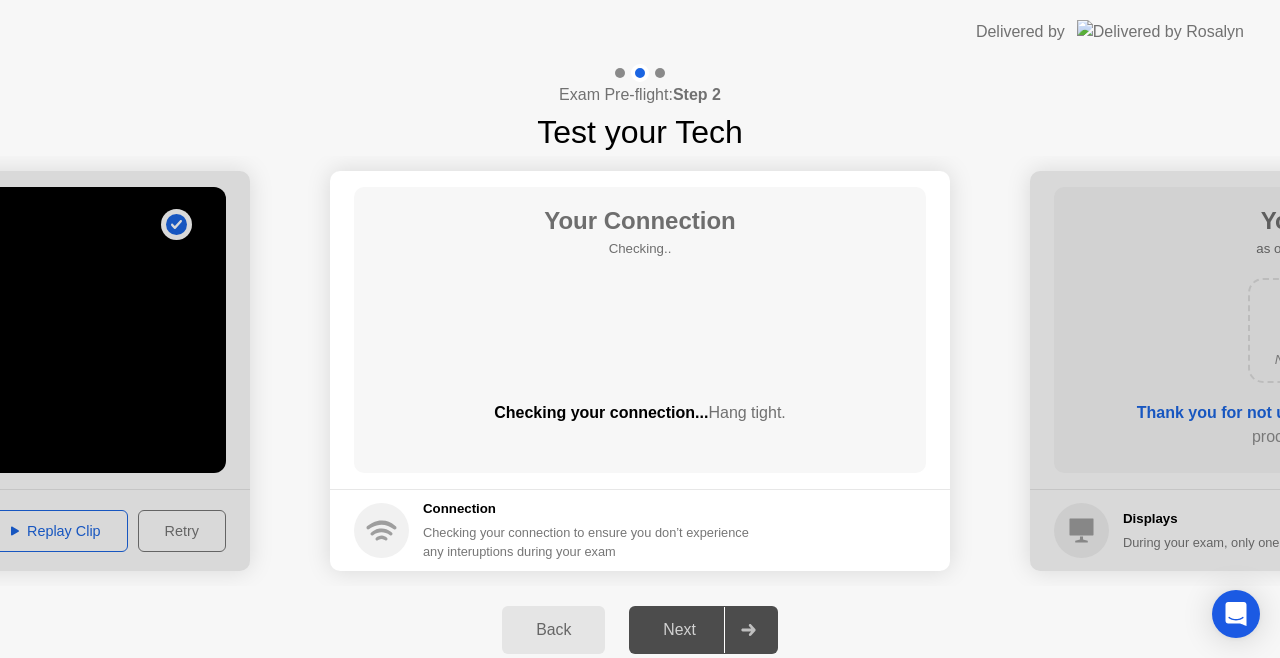 click on "Checking your connection...  Hang tight." 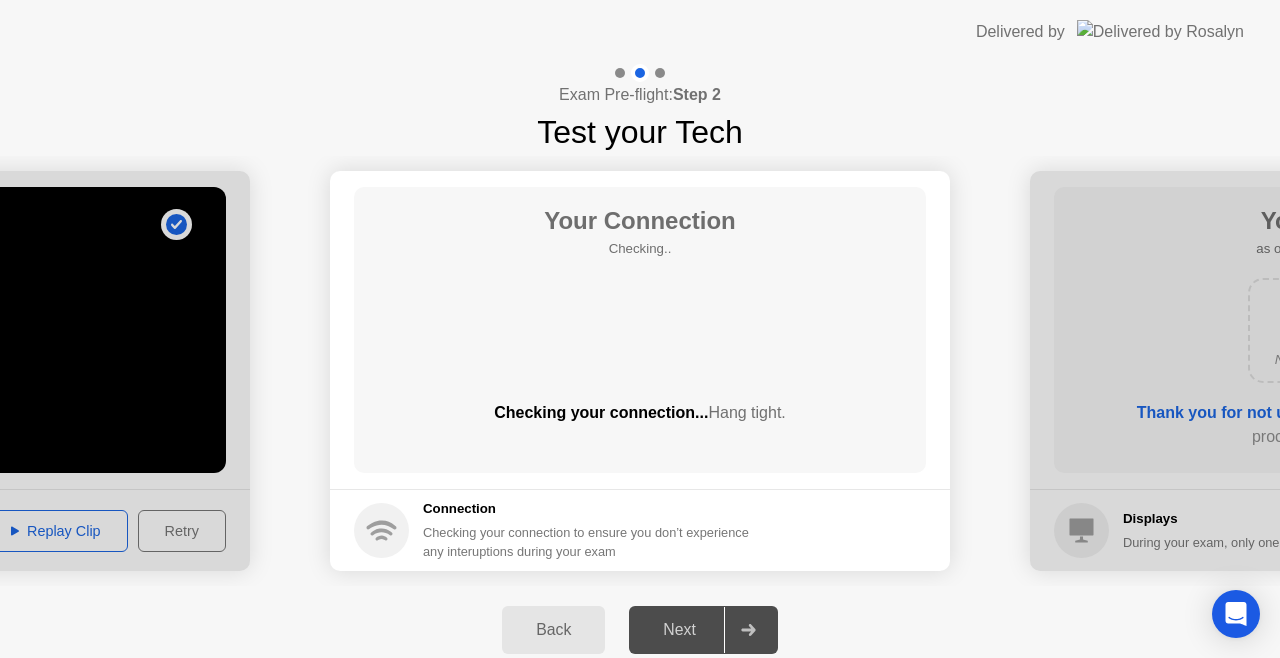 click on "Checking your connection...  Hang tight." 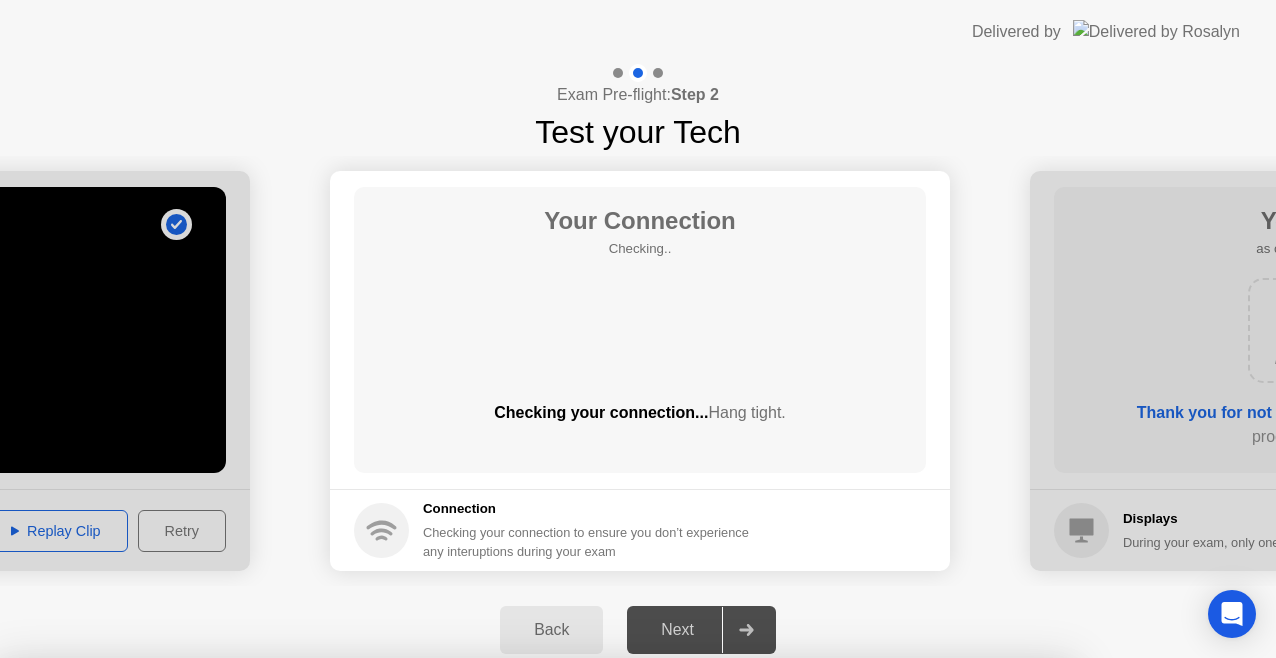 click on "Continue" at bounding box center (633, 4182) 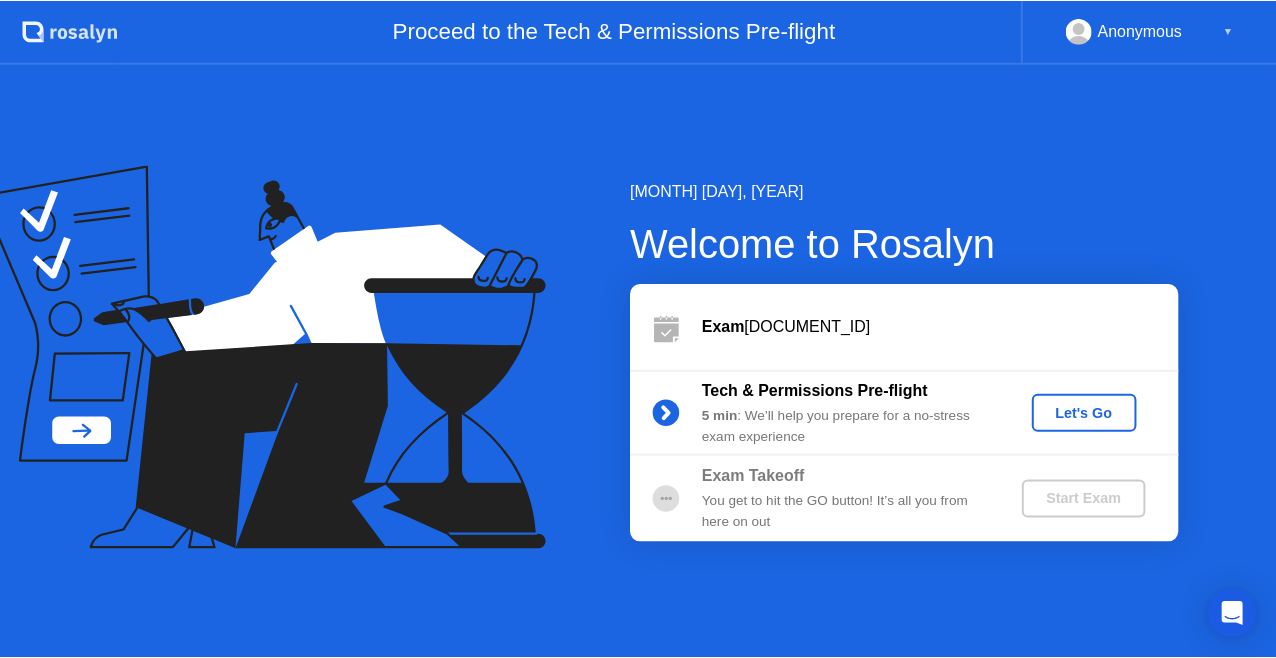 scroll, scrollTop: 0, scrollLeft: 0, axis: both 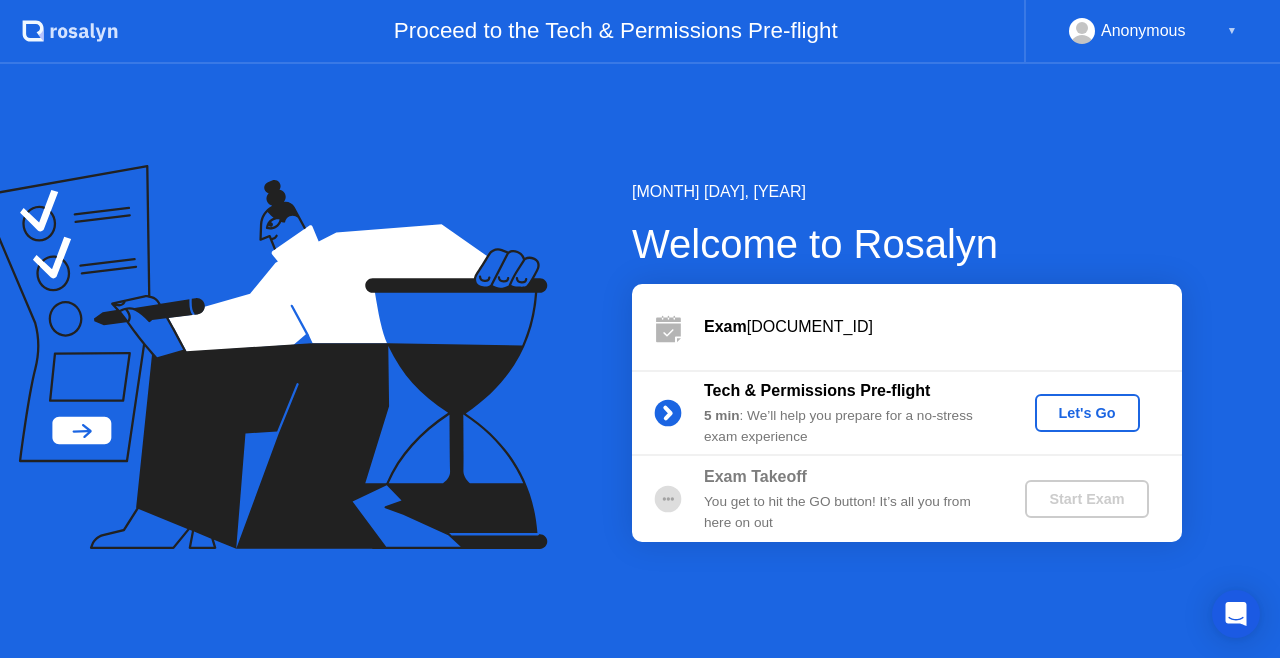 click on "Let's Go" 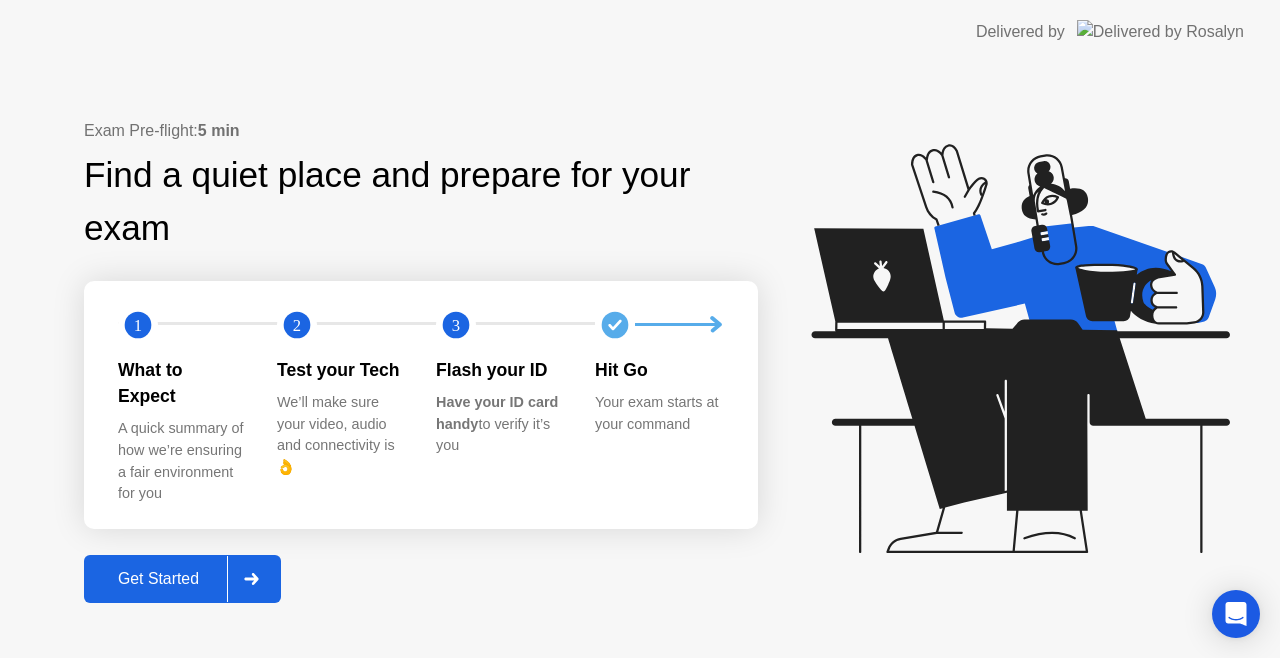 click on "Get Started" 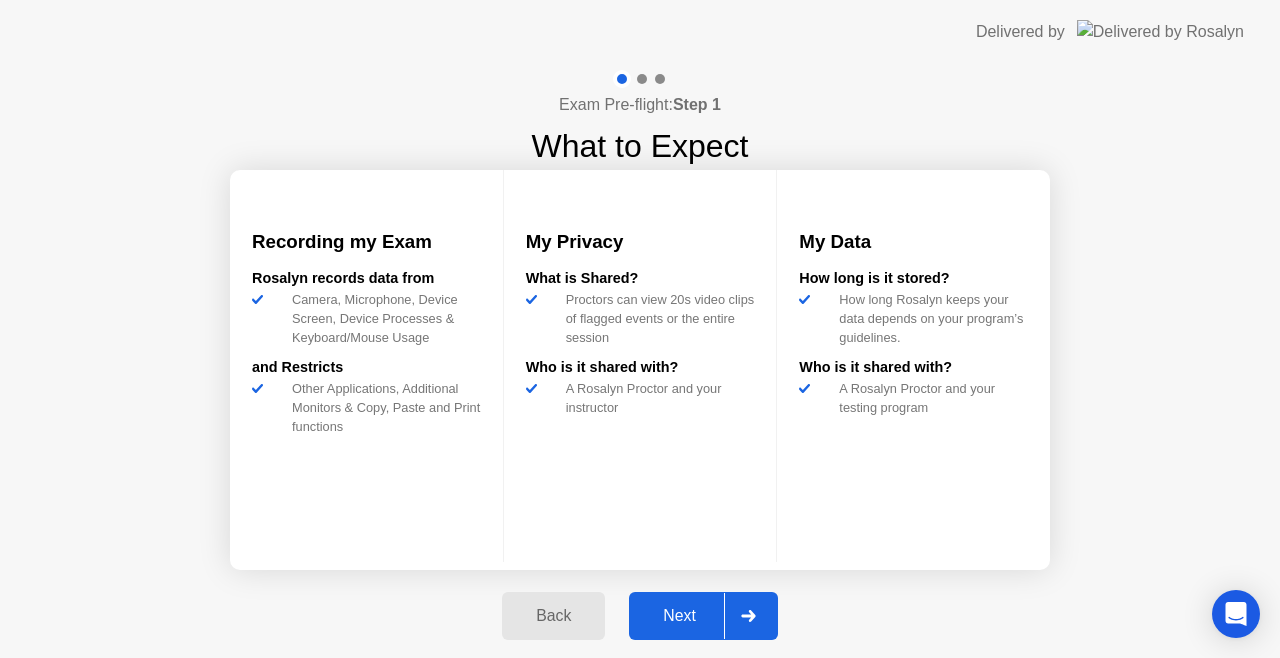 click on "Next" 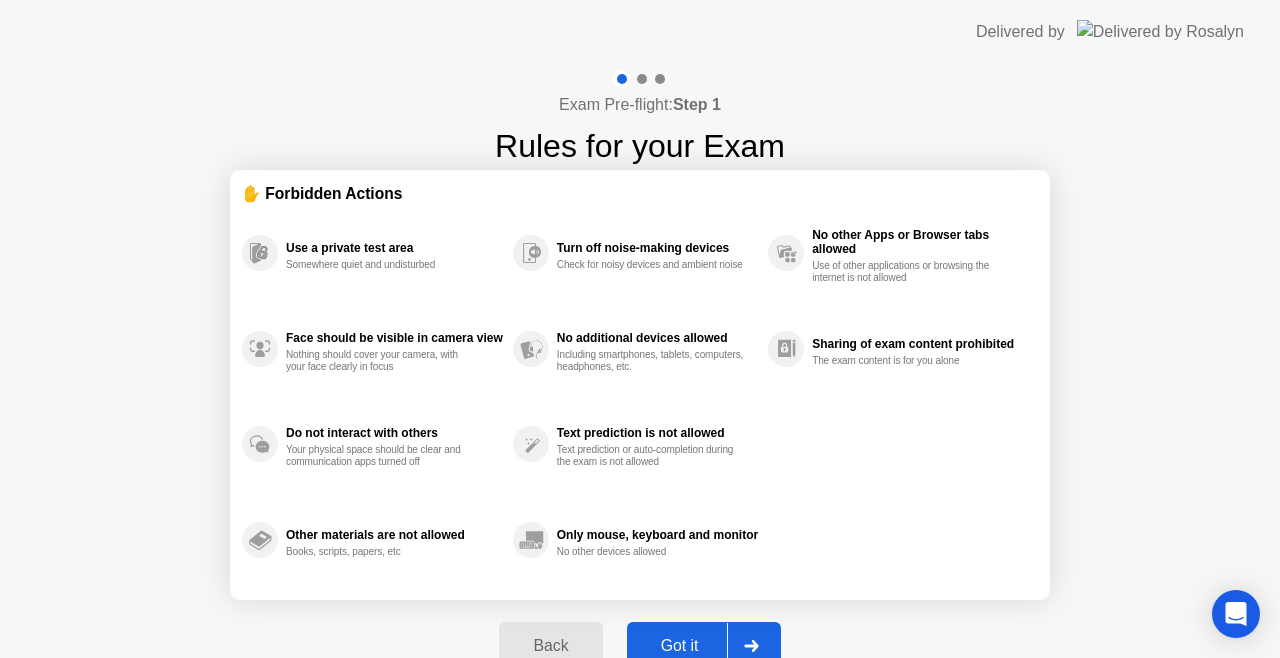 click on "Got it" 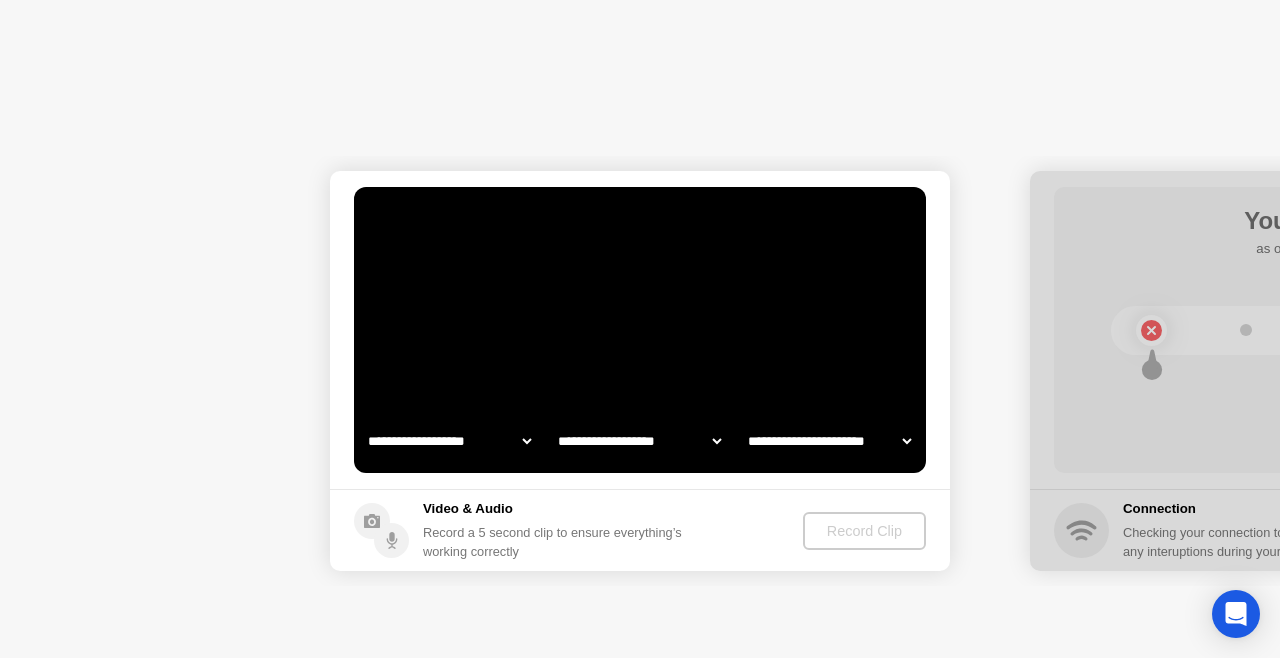 select on "**********" 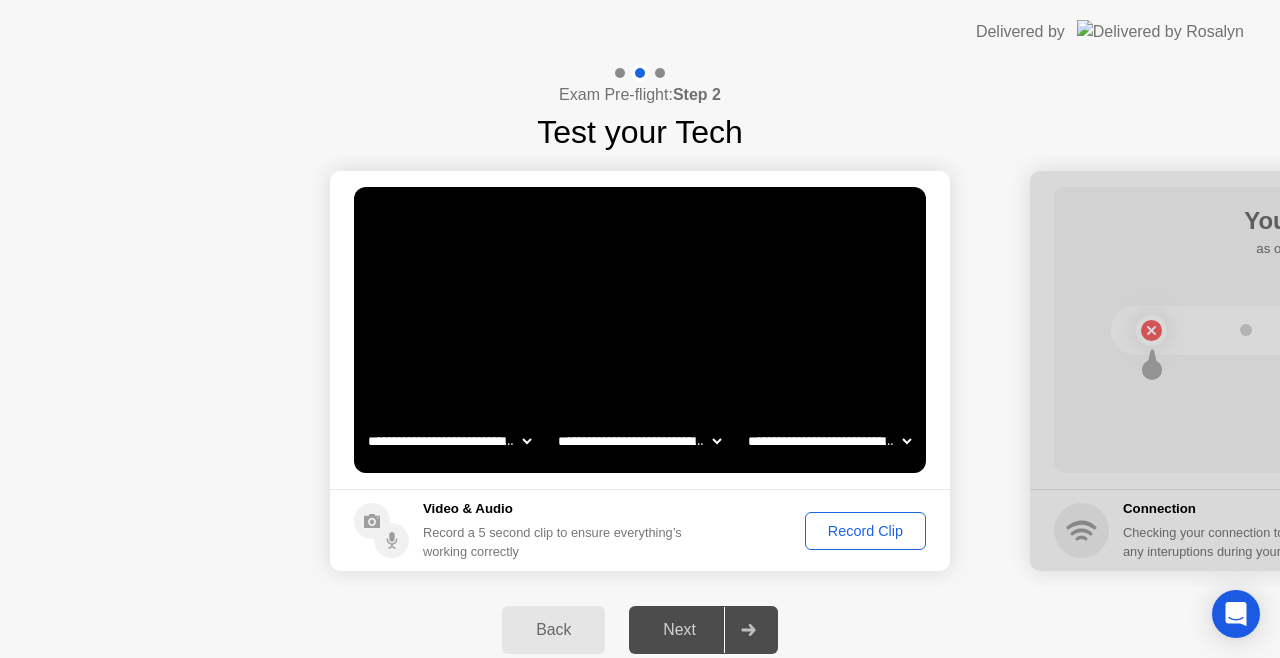 click on "Record Clip" 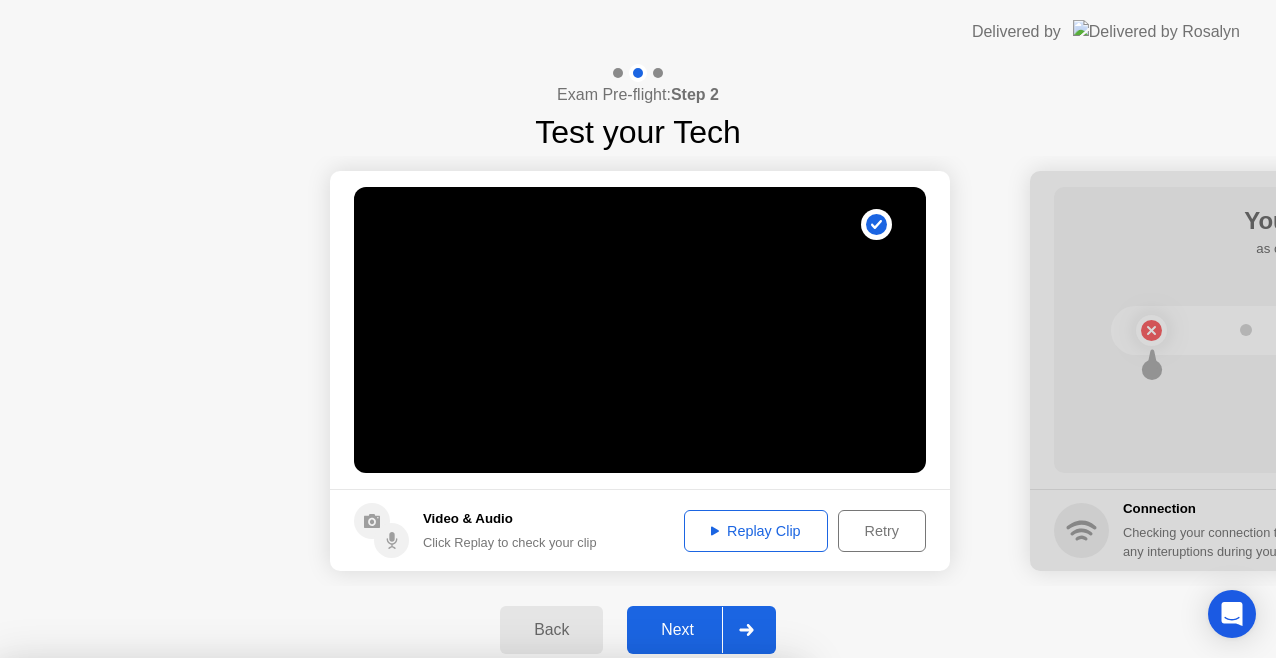 click at bounding box center (638, 658) 